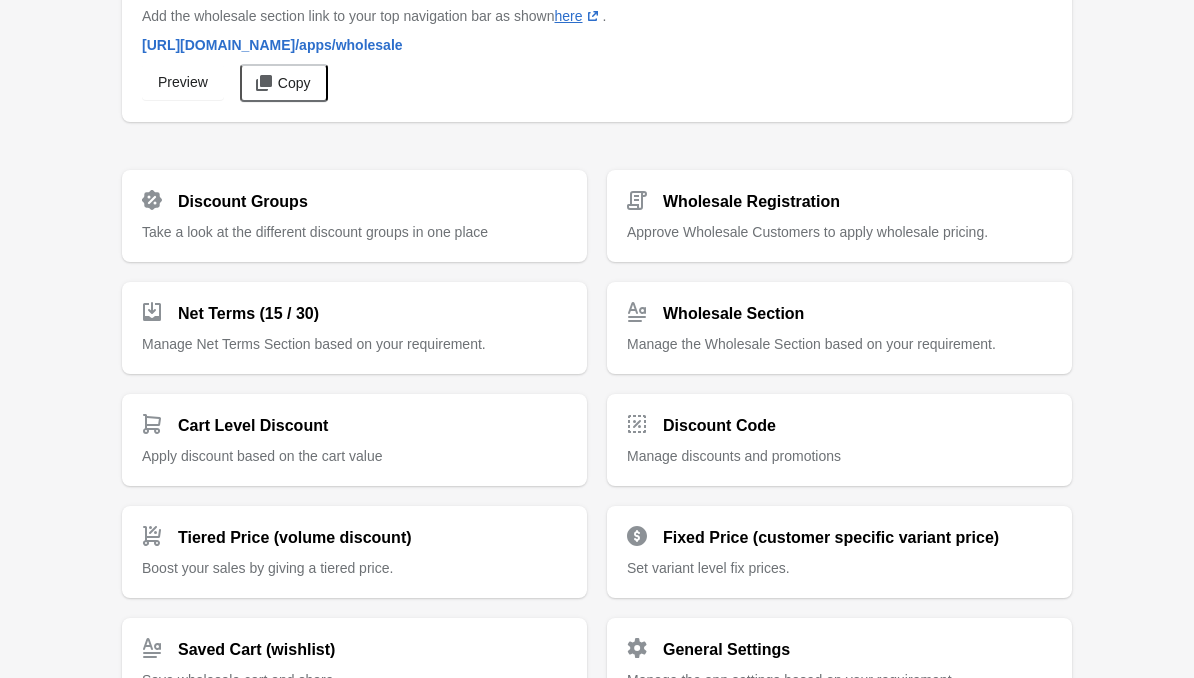 scroll, scrollTop: 137, scrollLeft: 0, axis: vertical 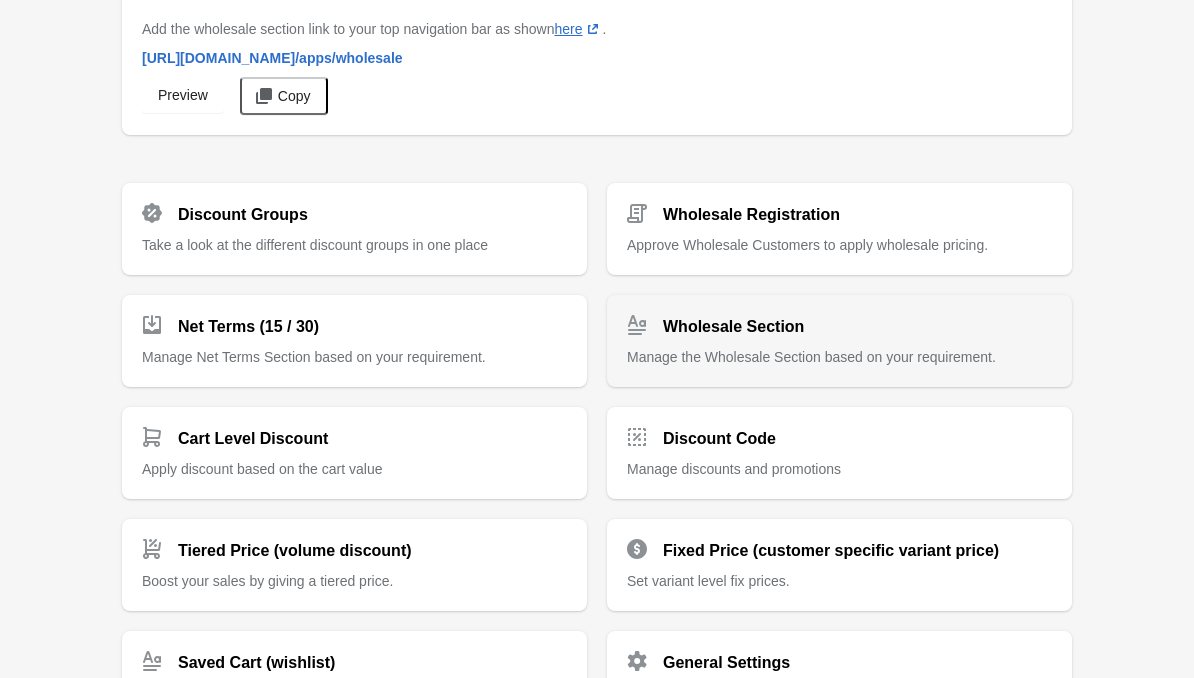 click on "Wholesale Section Manage the Wholesale Section based on your requirement." at bounding box center [839, 333] 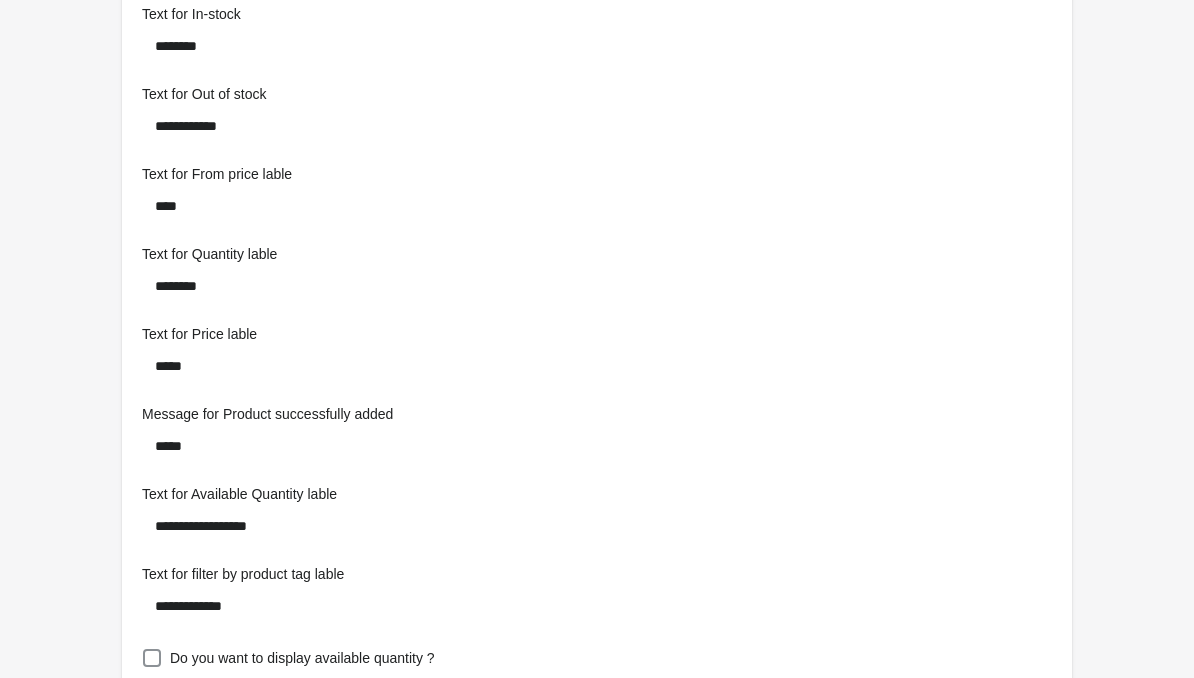 scroll, scrollTop: 1885, scrollLeft: 0, axis: vertical 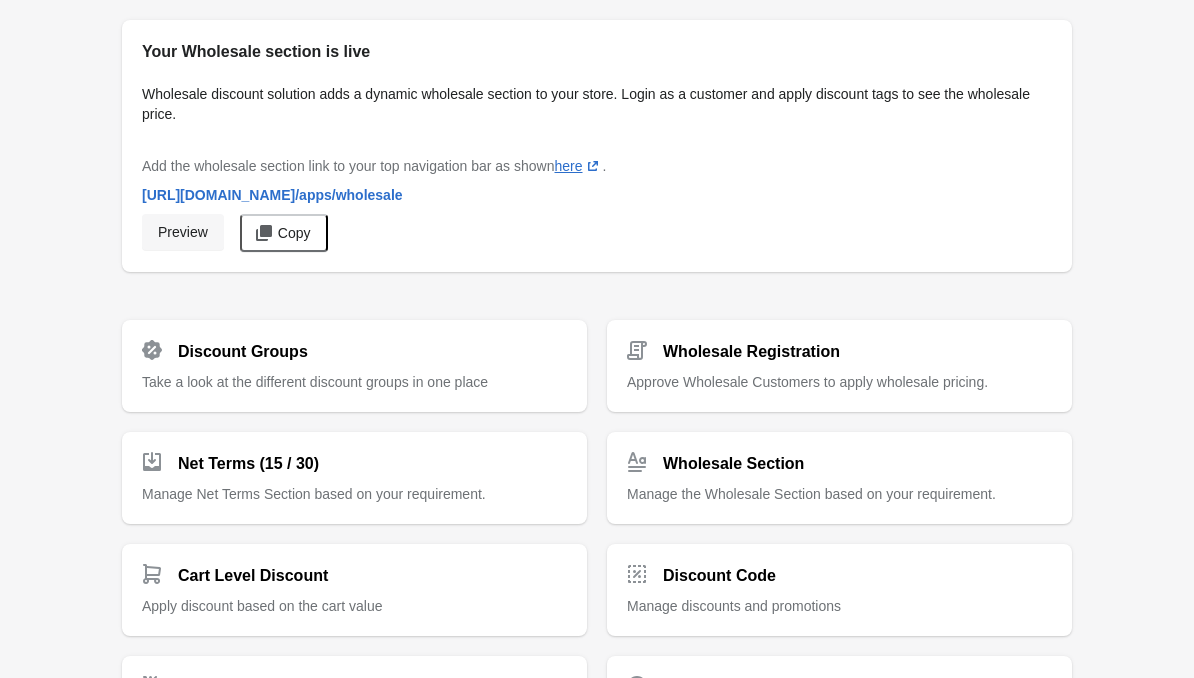 click on "Preview" at bounding box center [183, 232] 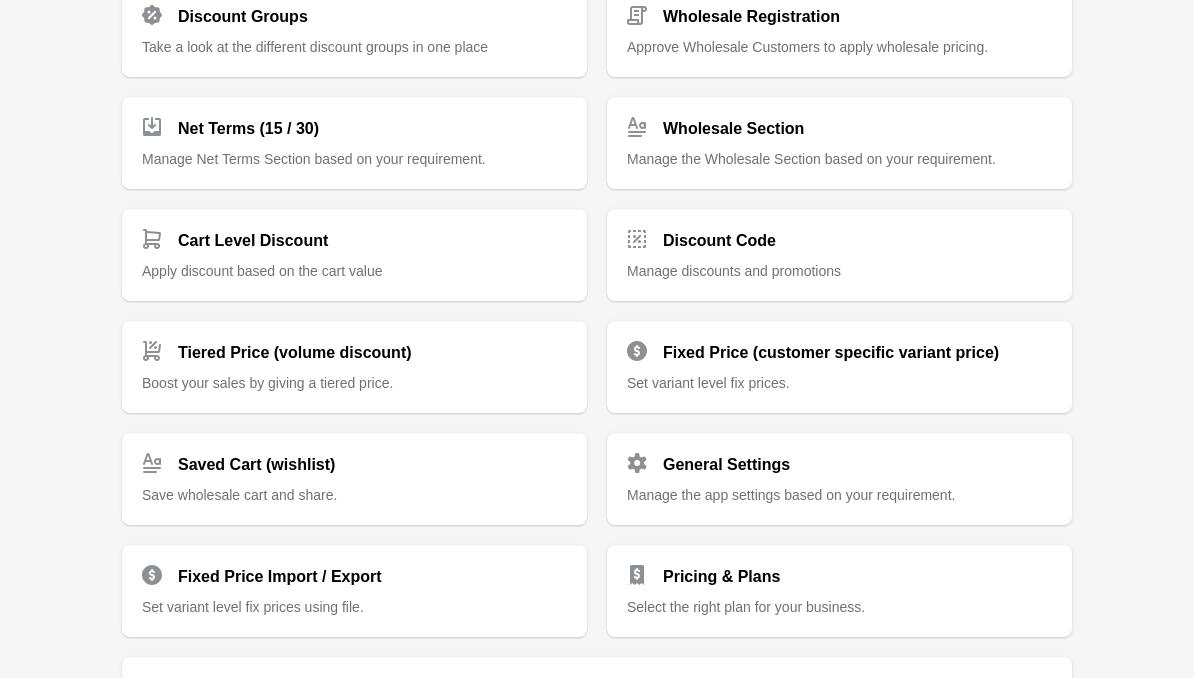 scroll, scrollTop: 386, scrollLeft: 0, axis: vertical 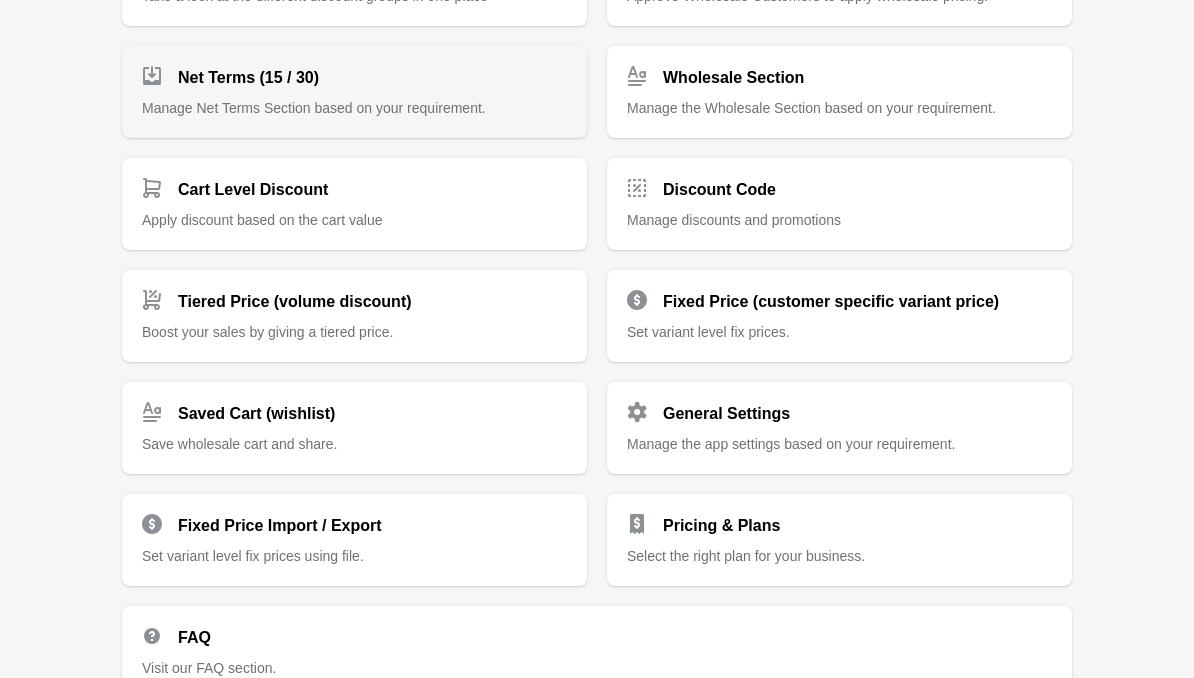 click on "Net Terms (15 / 30)" at bounding box center [346, 70] 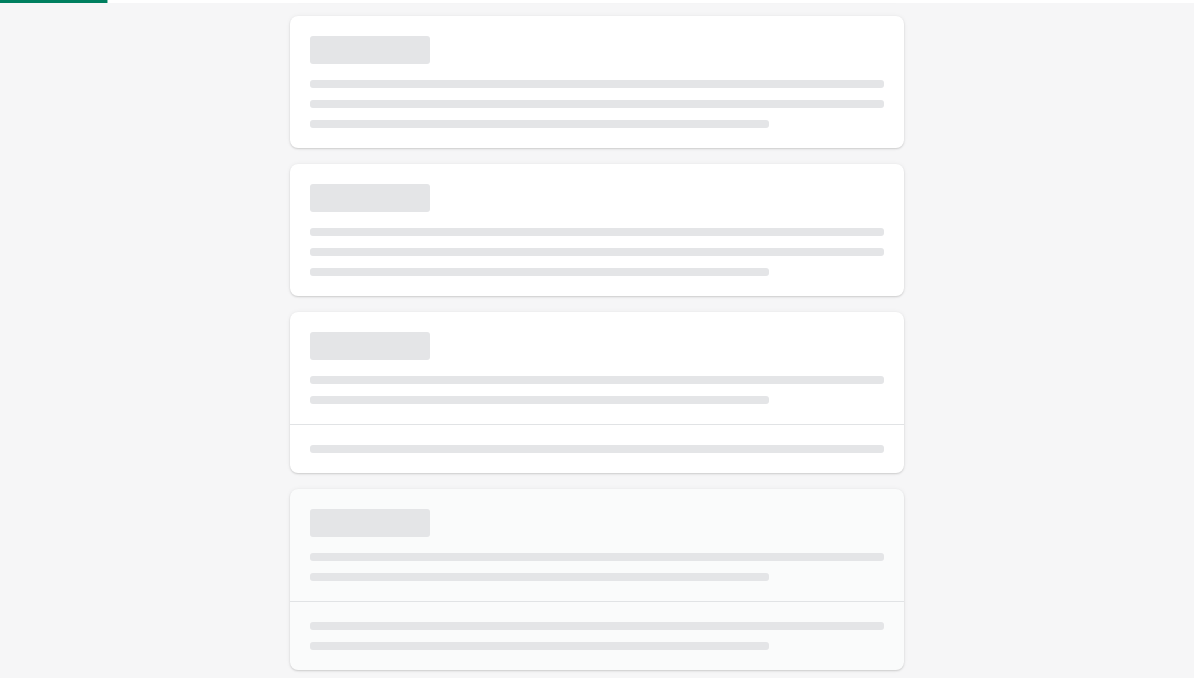 scroll, scrollTop: 200, scrollLeft: 0, axis: vertical 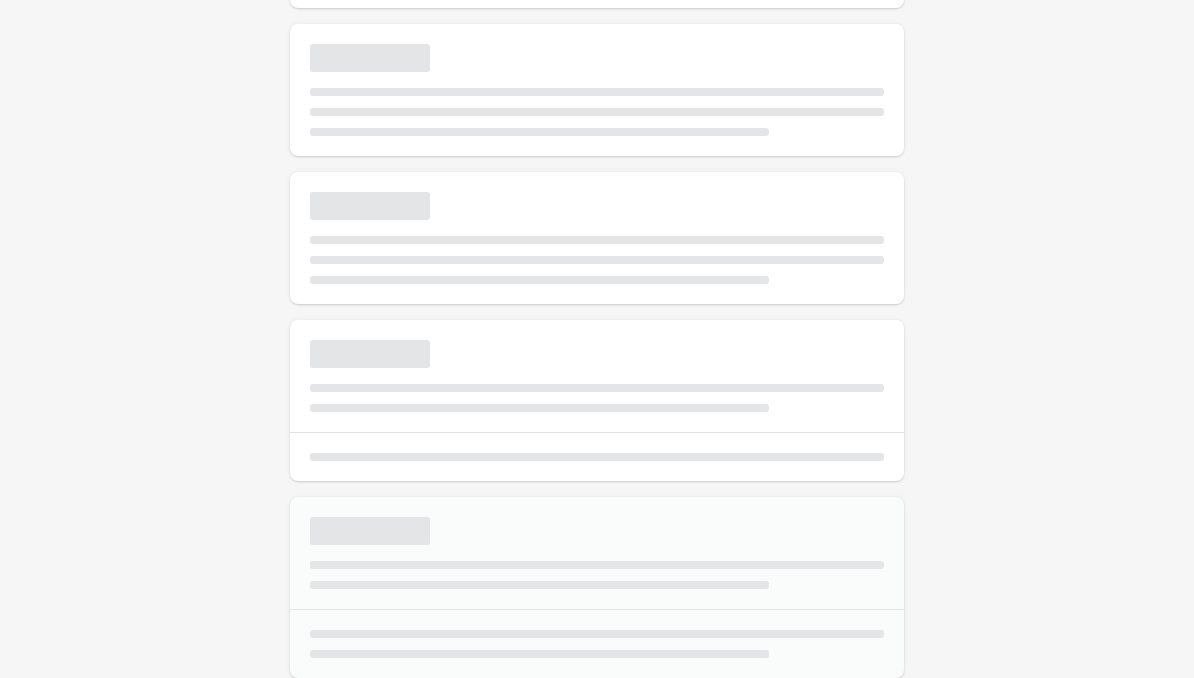 select on "*" 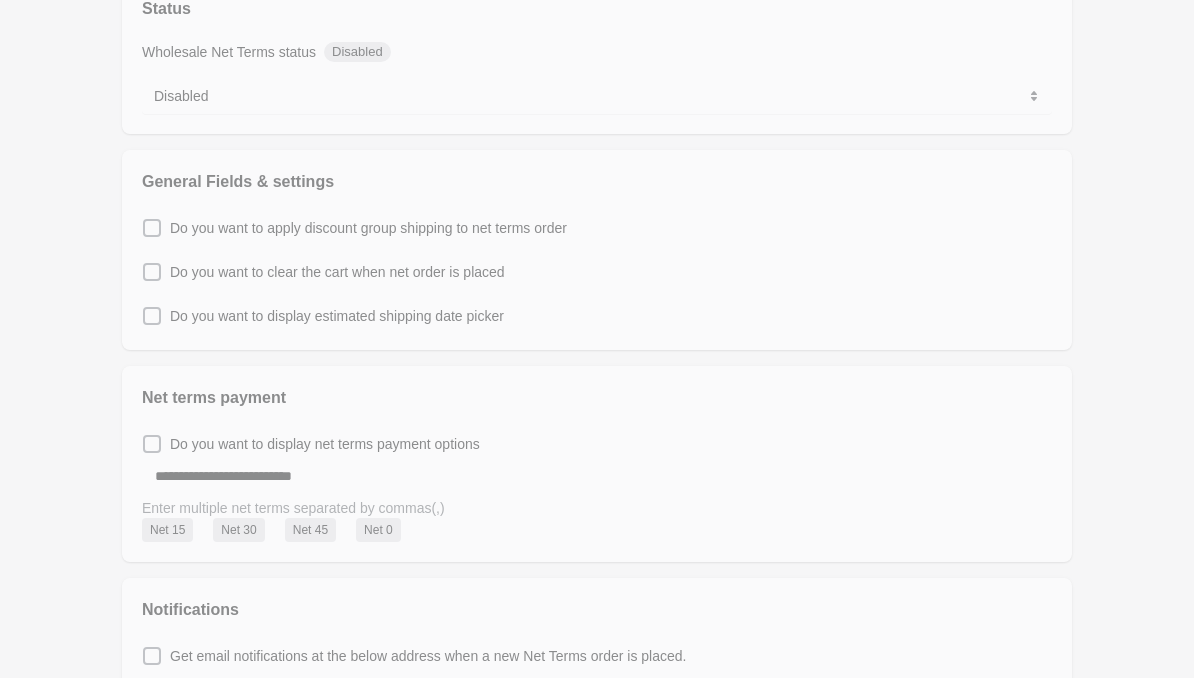 scroll, scrollTop: 0, scrollLeft: 0, axis: both 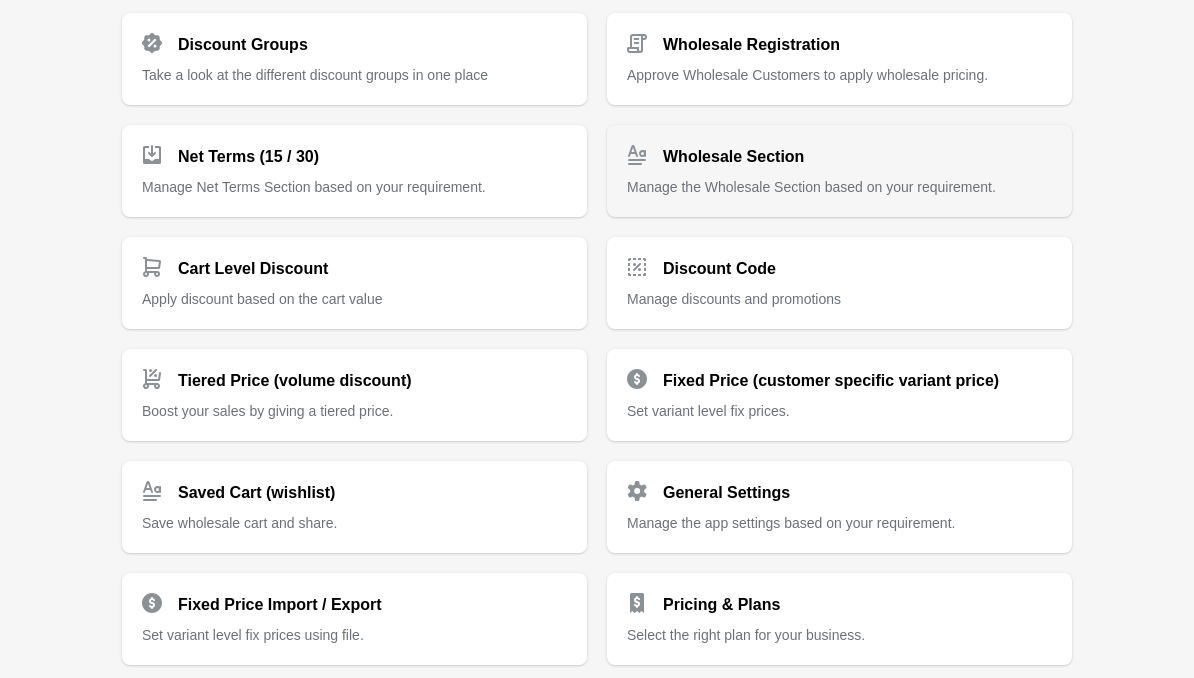 click on "Wholesale Section Manage the Wholesale Section based on your requirement." at bounding box center [839, 163] 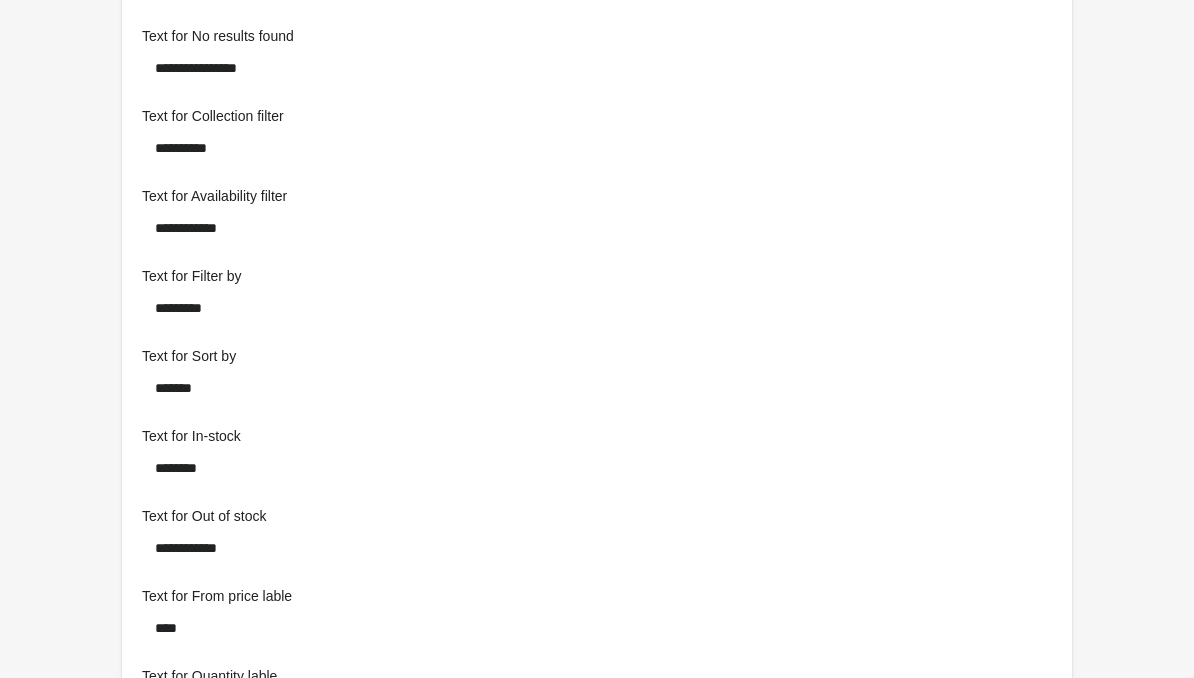 scroll, scrollTop: 1336, scrollLeft: 0, axis: vertical 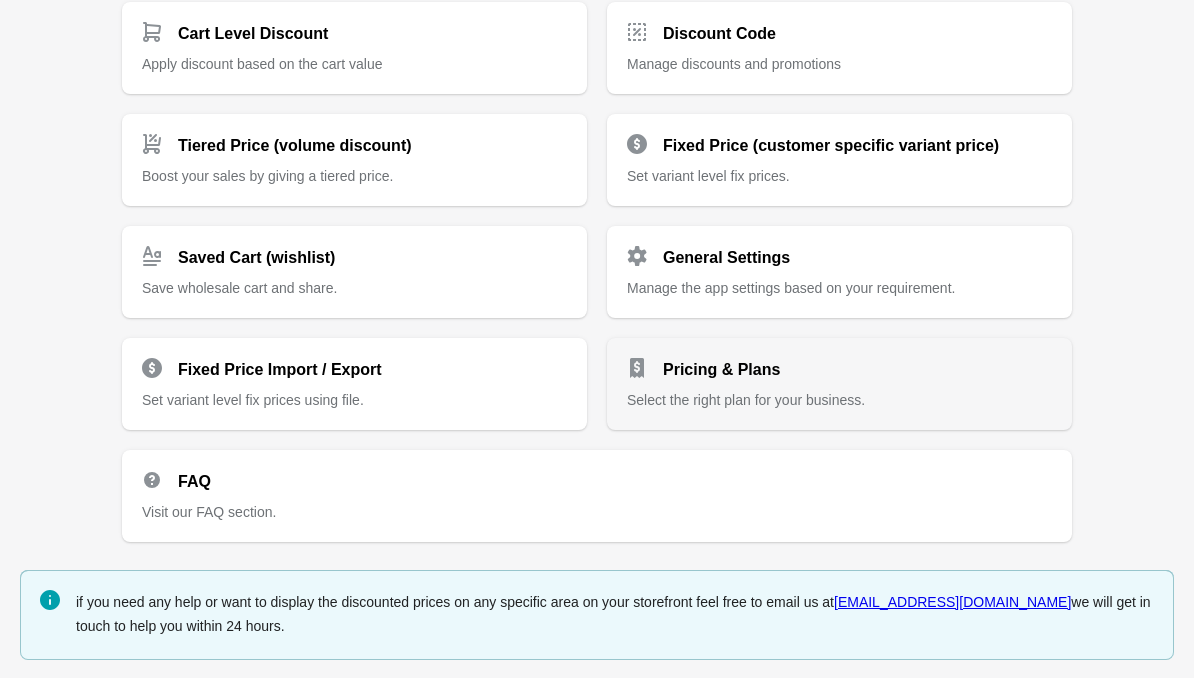 click on "Pricing & Plans   Select the right plan for your business." at bounding box center (839, 376) 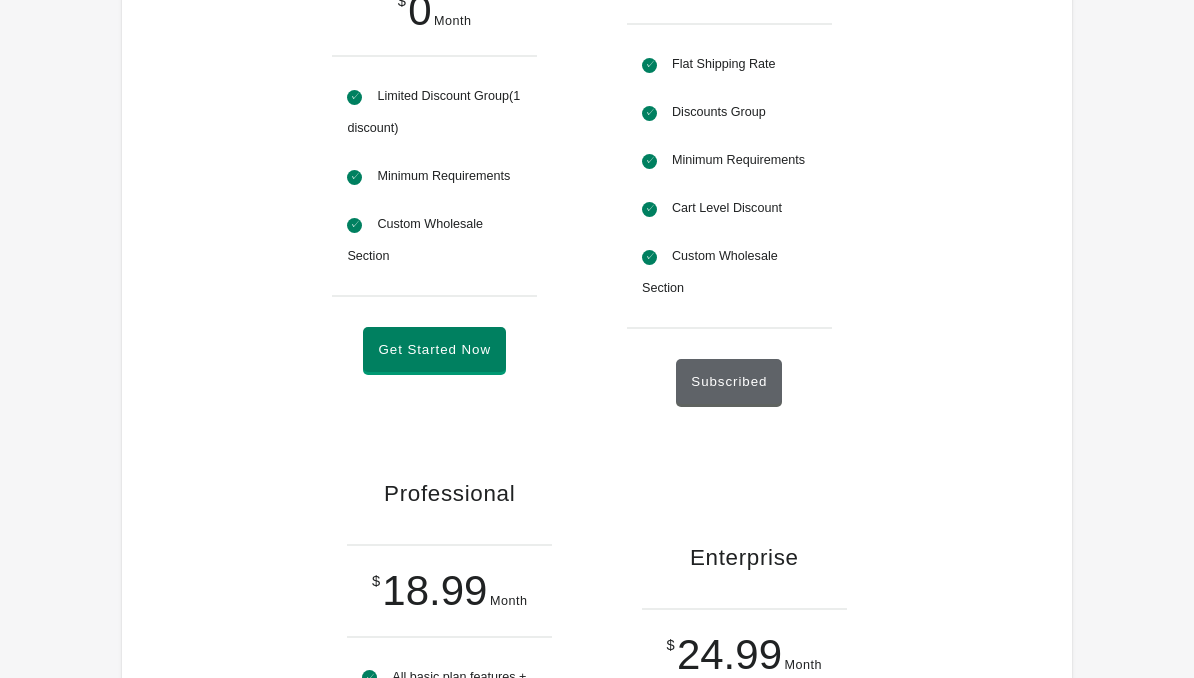 scroll, scrollTop: 0, scrollLeft: 0, axis: both 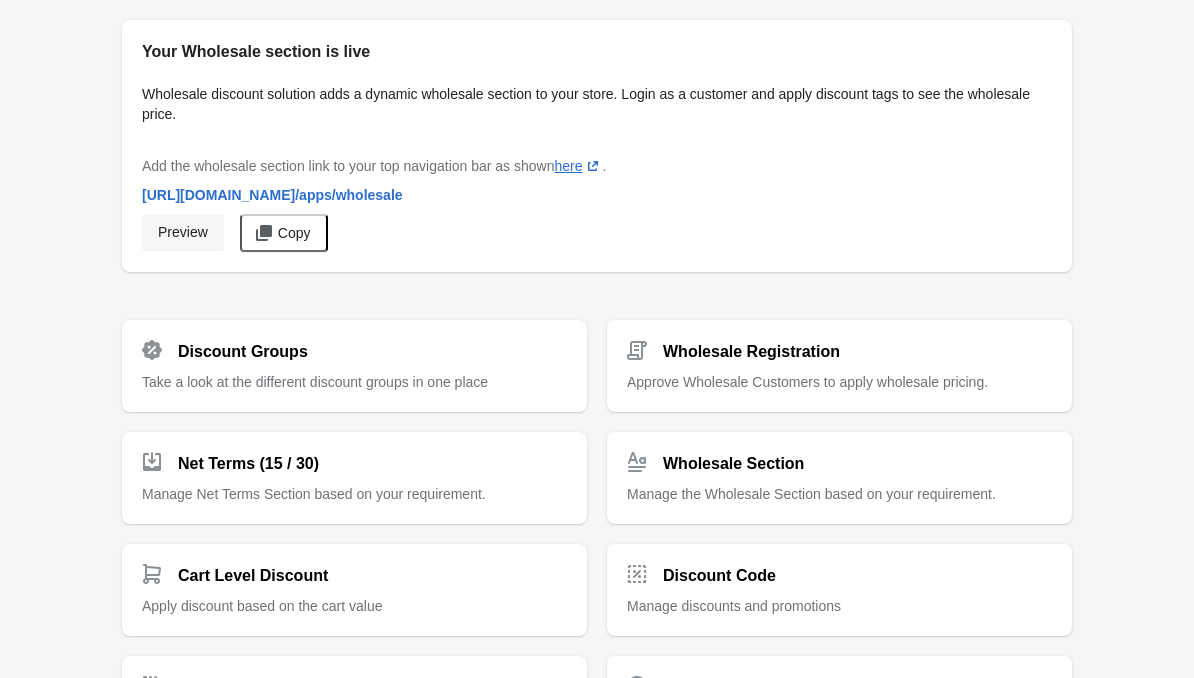 click on "Preview" at bounding box center [183, 232] 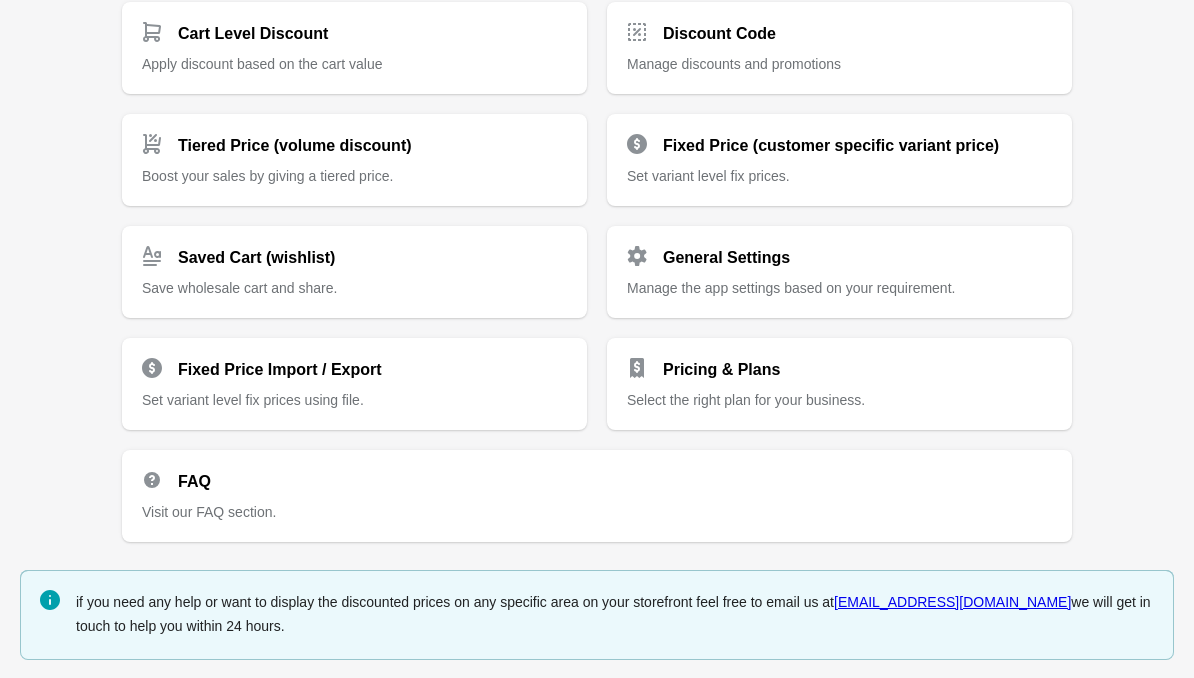 scroll, scrollTop: 0, scrollLeft: 0, axis: both 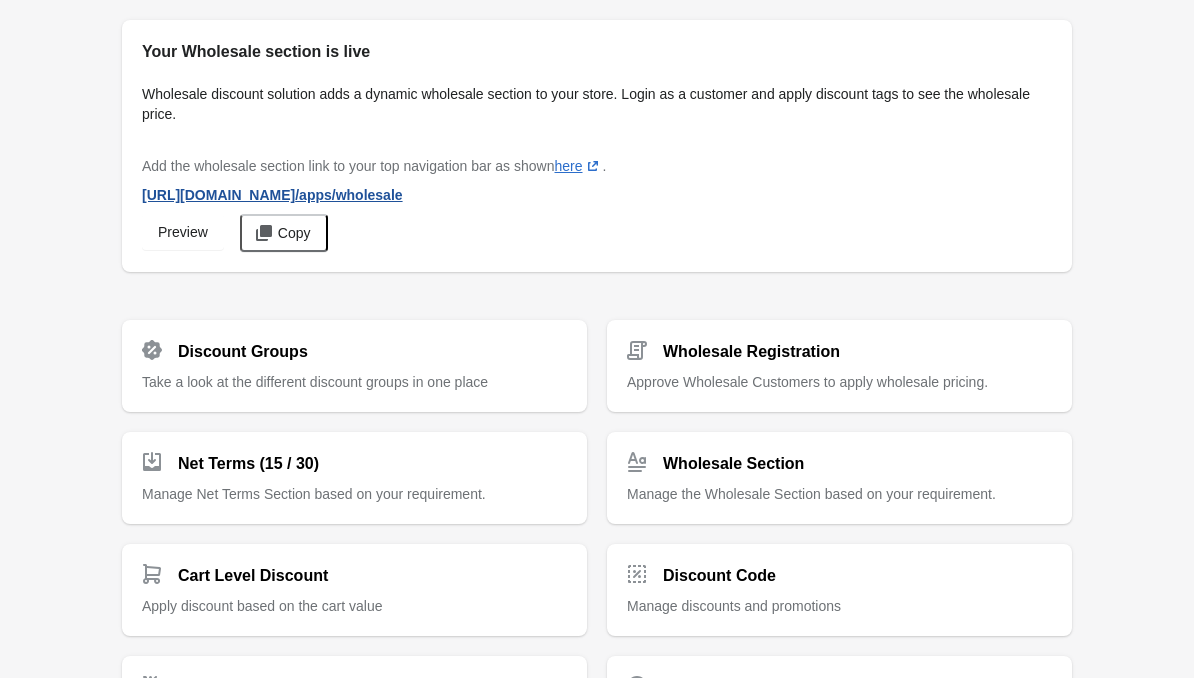 click on "[URL][DOMAIN_NAME] /apps/wholesale" at bounding box center (272, 195) 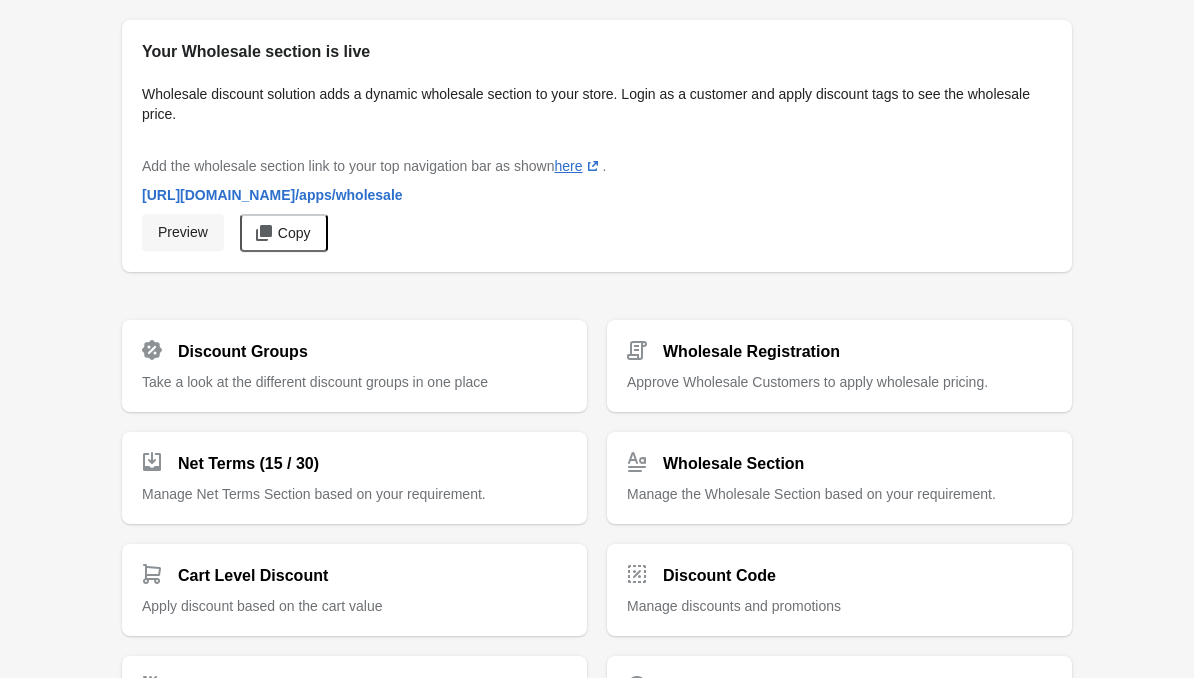 click on "Preview" at bounding box center (183, 232) 